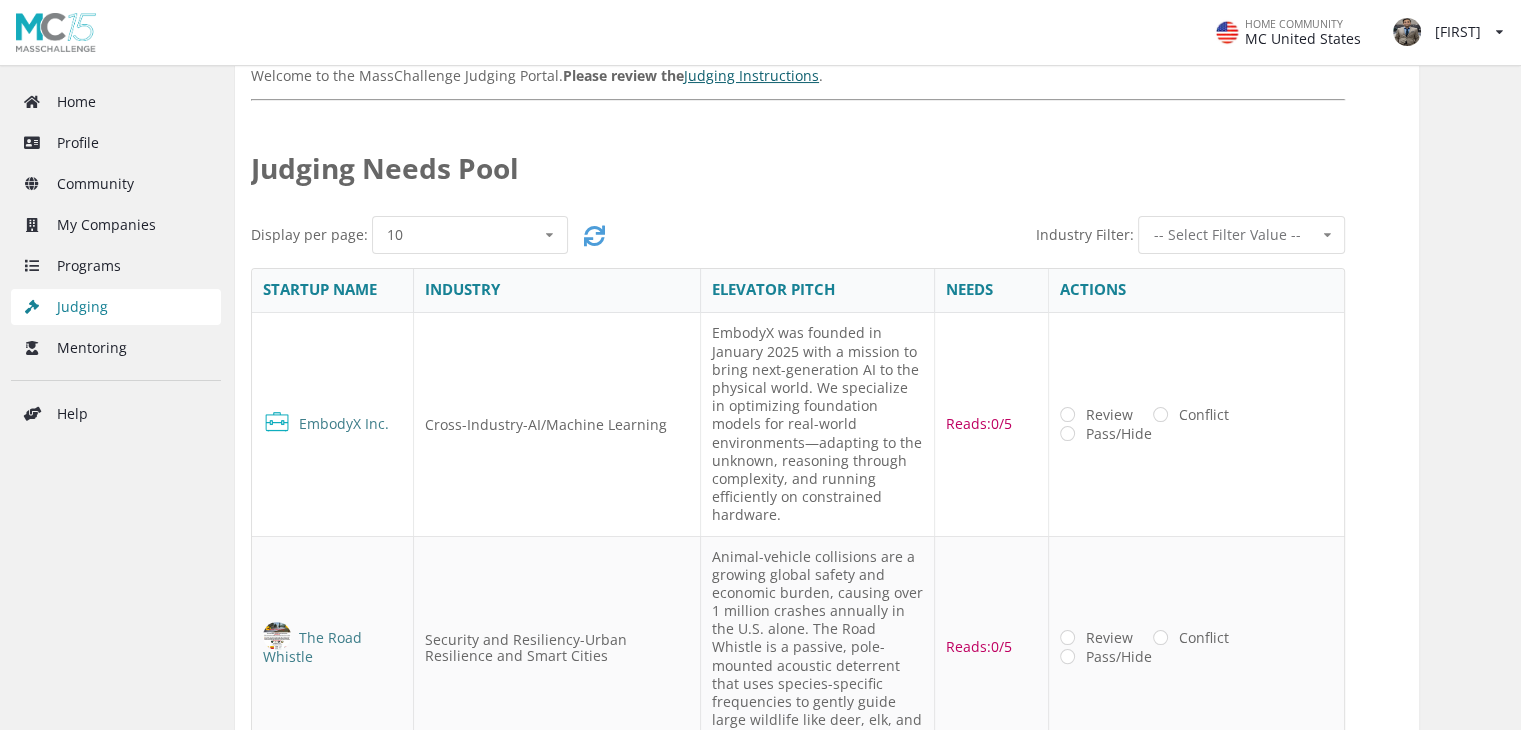 scroll, scrollTop: 255, scrollLeft: 0, axis: vertical 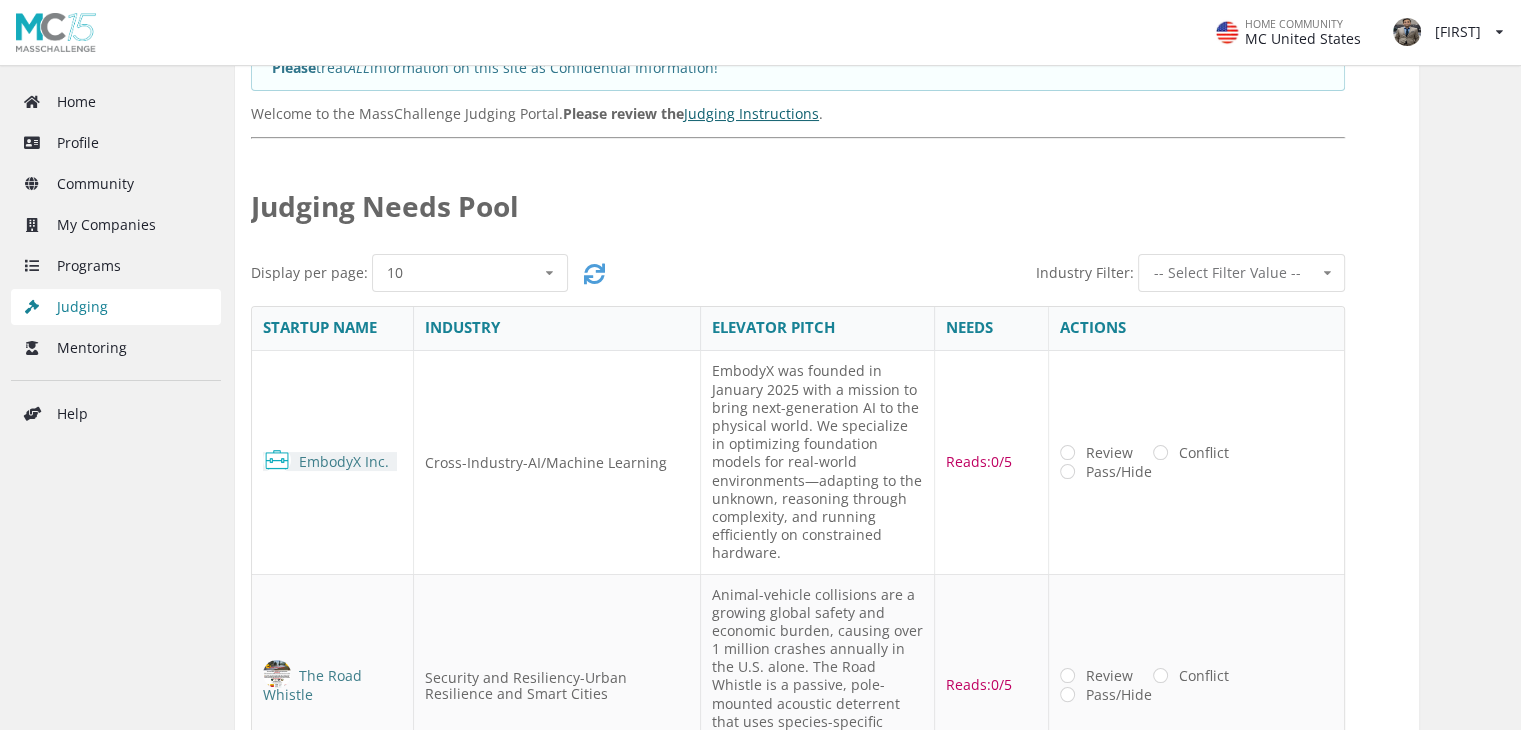 click on "EmbodyX Inc." at bounding box center (330, 461) 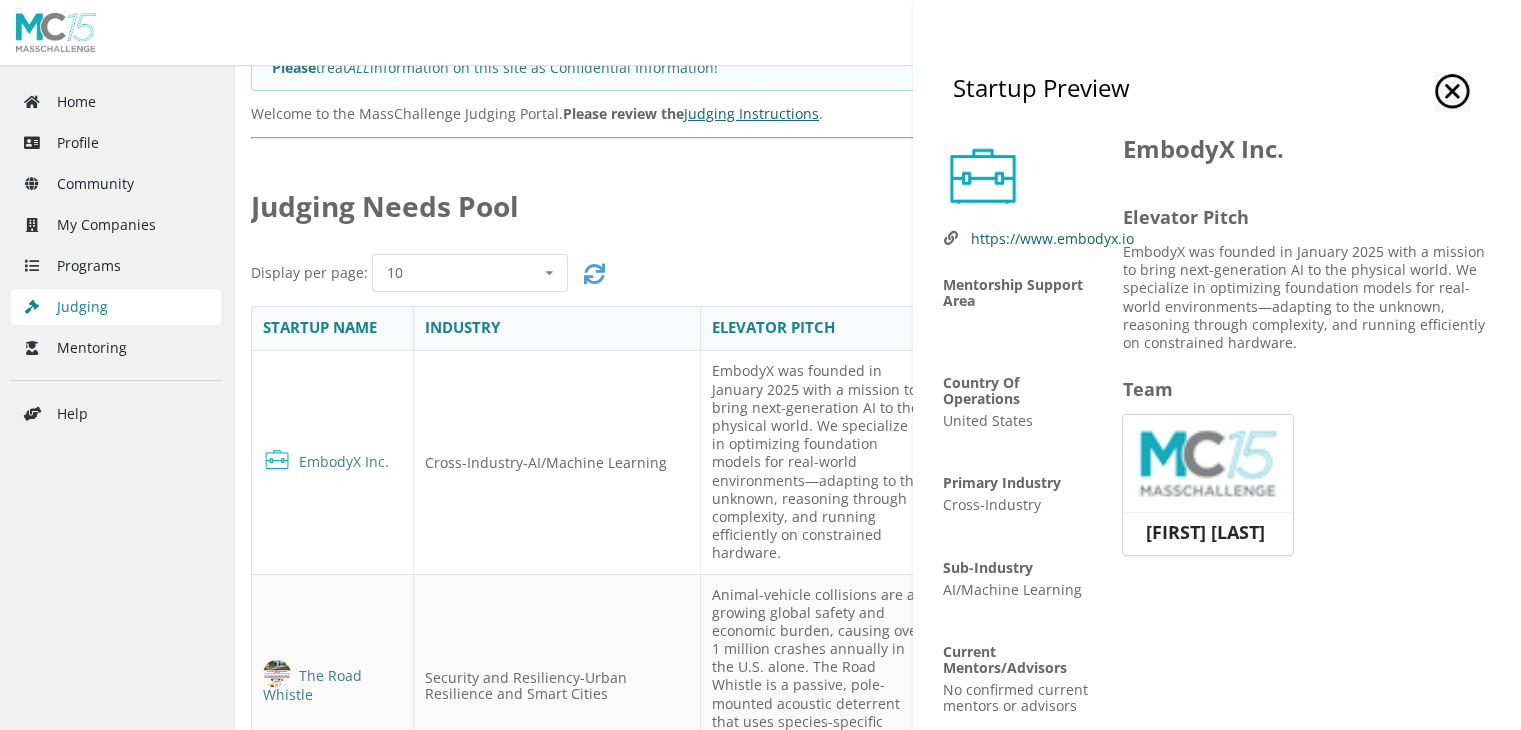 scroll, scrollTop: 59, scrollLeft: 0, axis: vertical 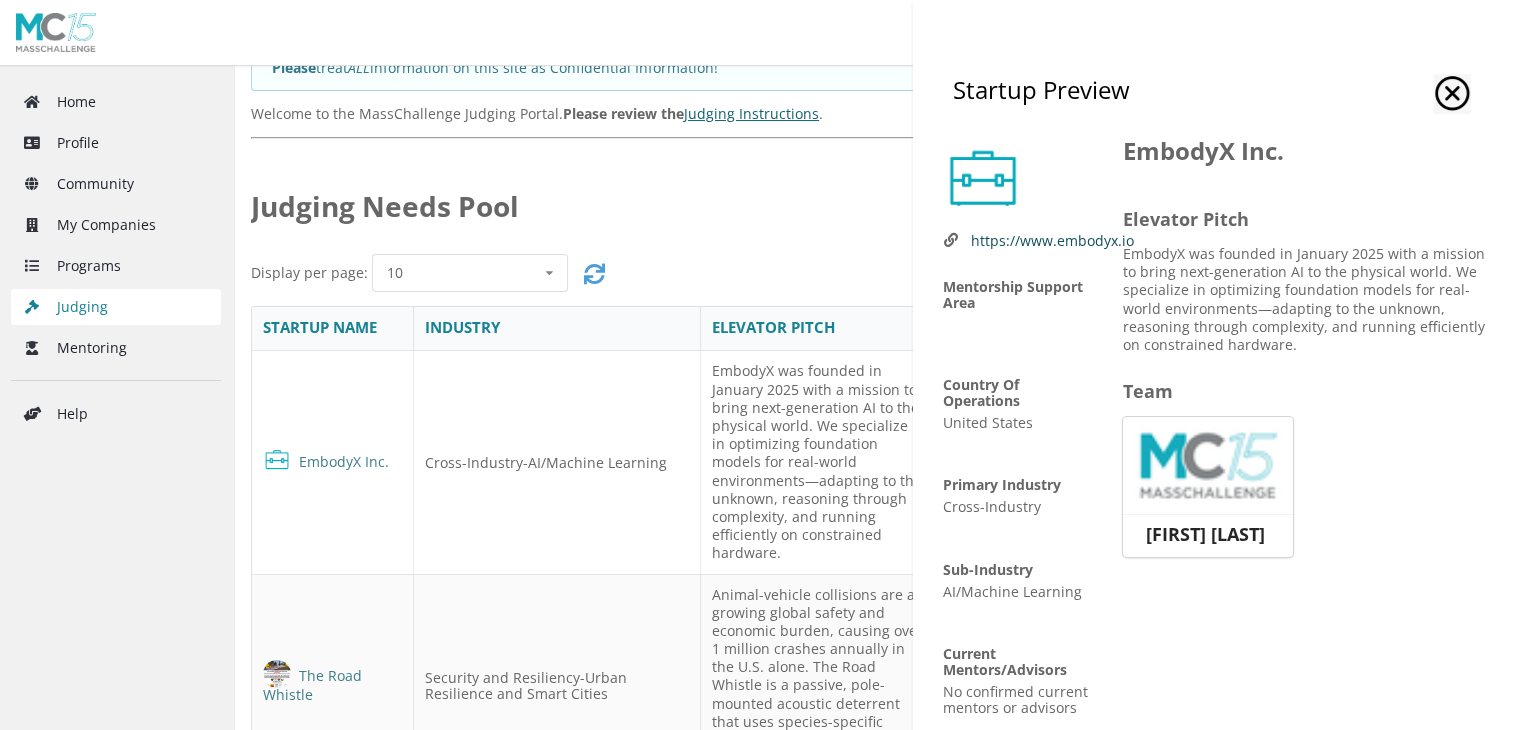 click on "https://www.embodyx.io" at bounding box center (1052, 240) 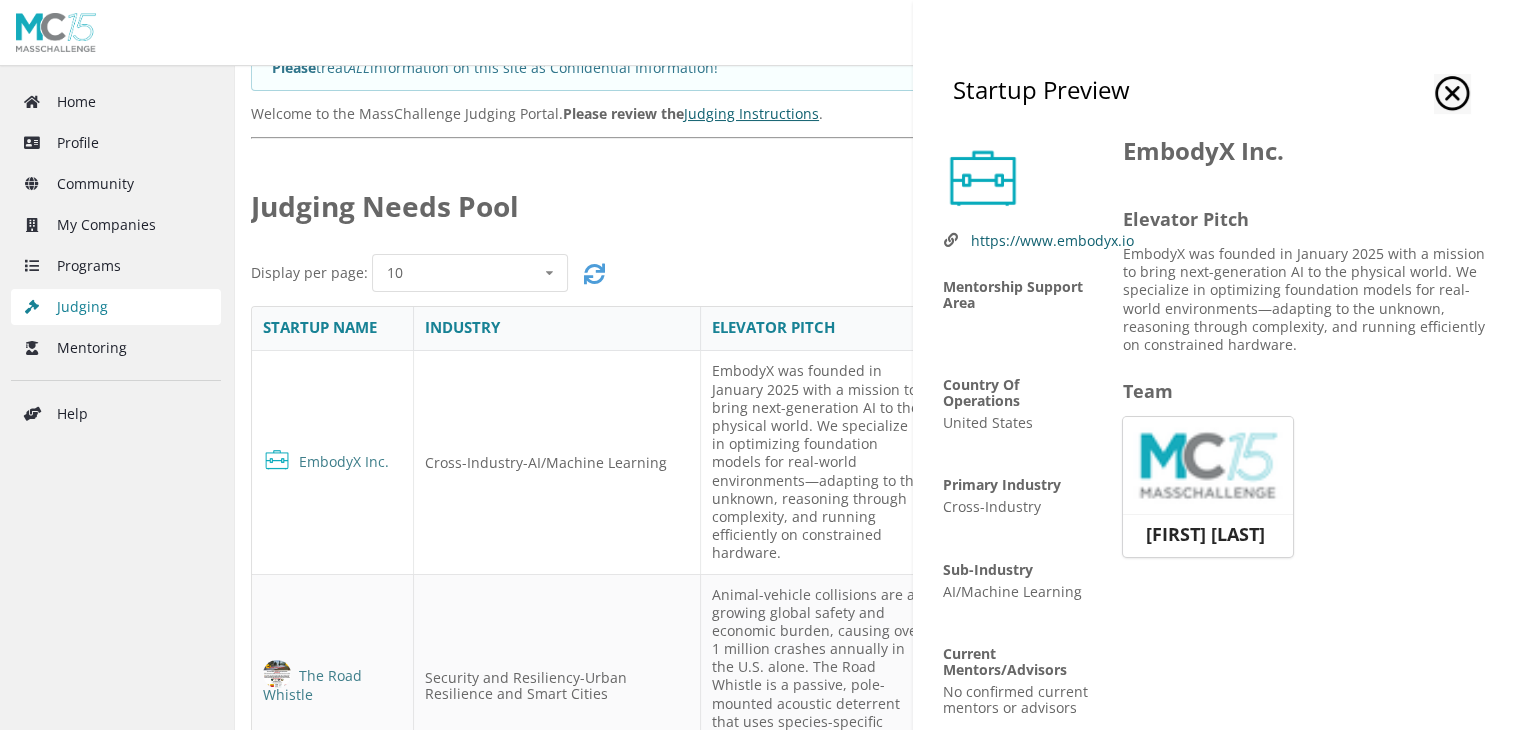click at bounding box center (1452, 94) 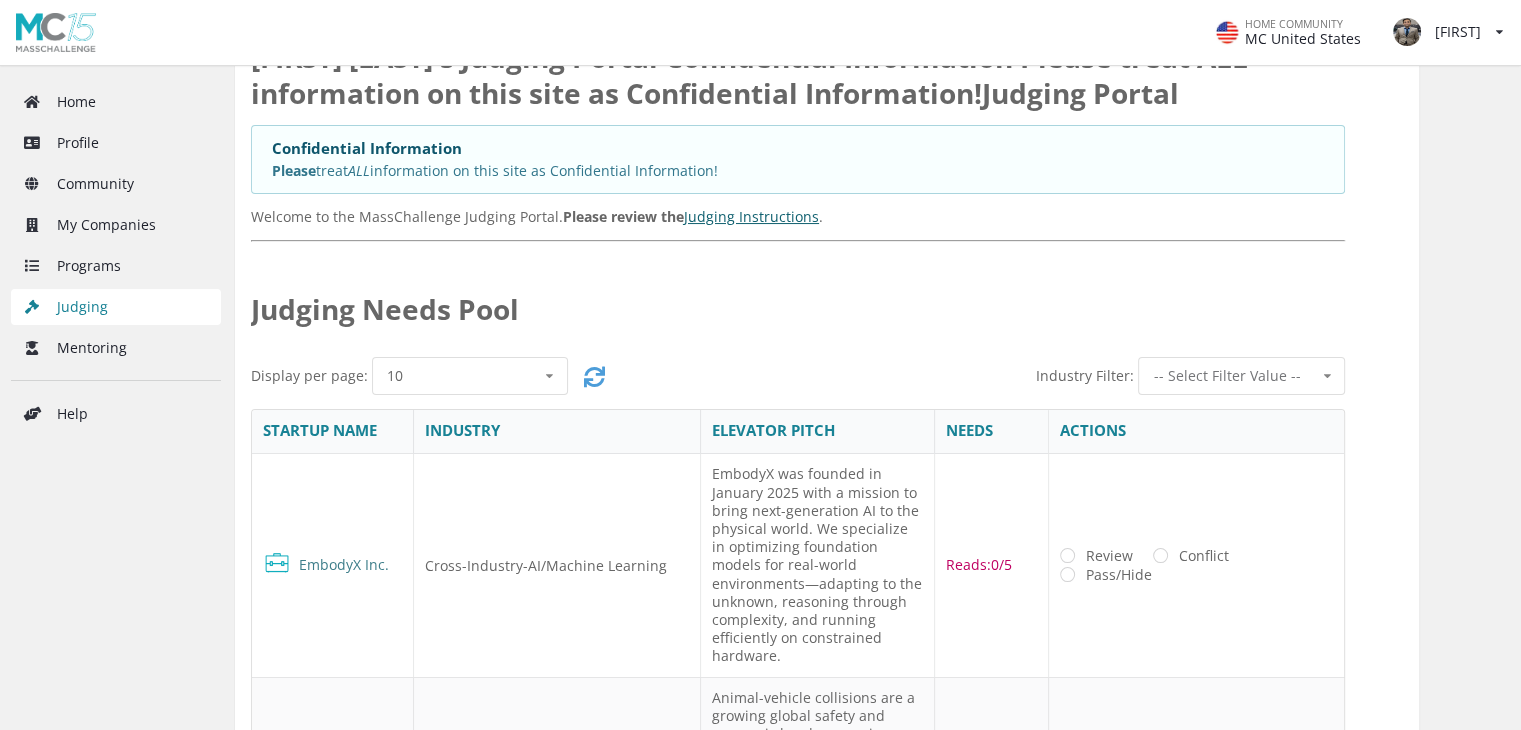 scroll, scrollTop: 134, scrollLeft: 0, axis: vertical 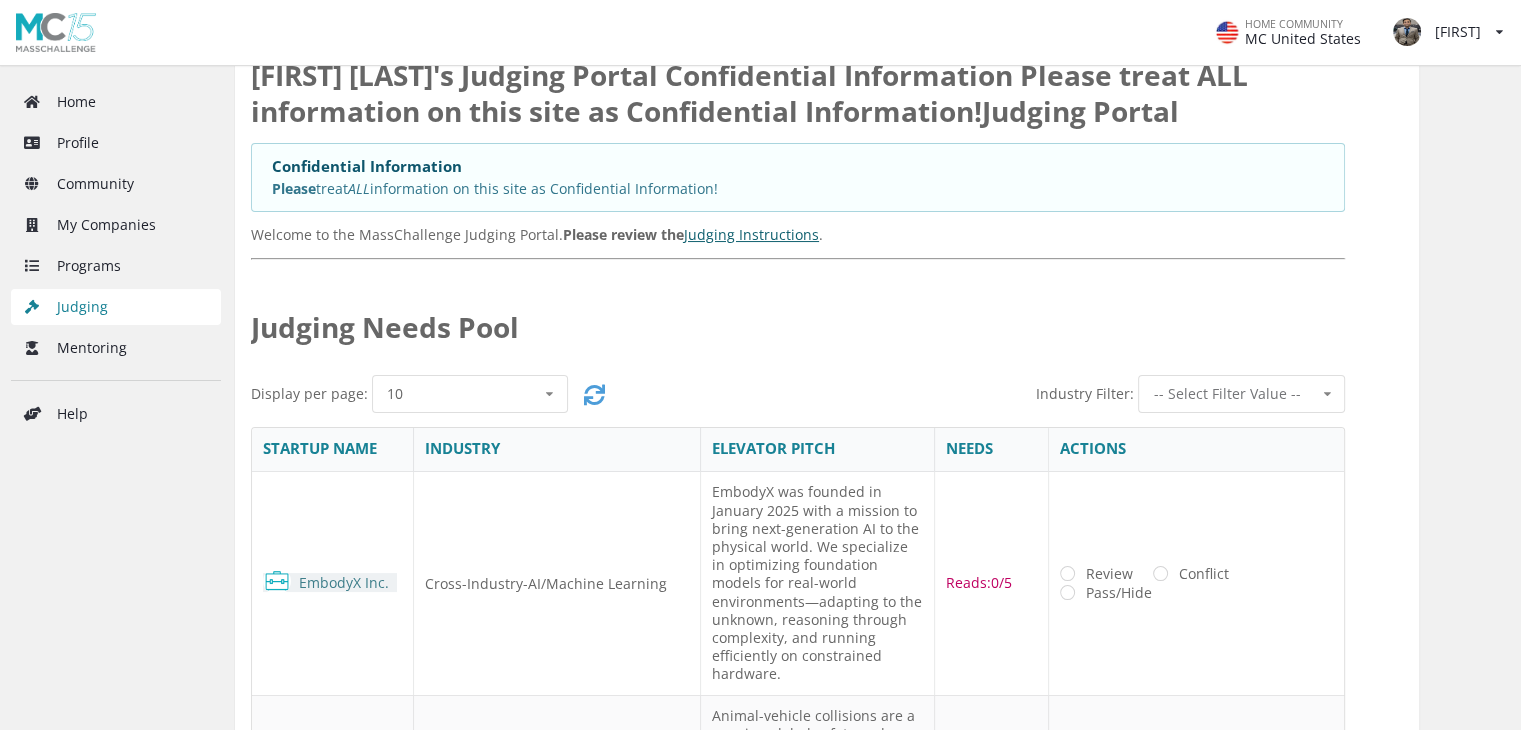 click on "EmbodyX Inc." at bounding box center (330, 582) 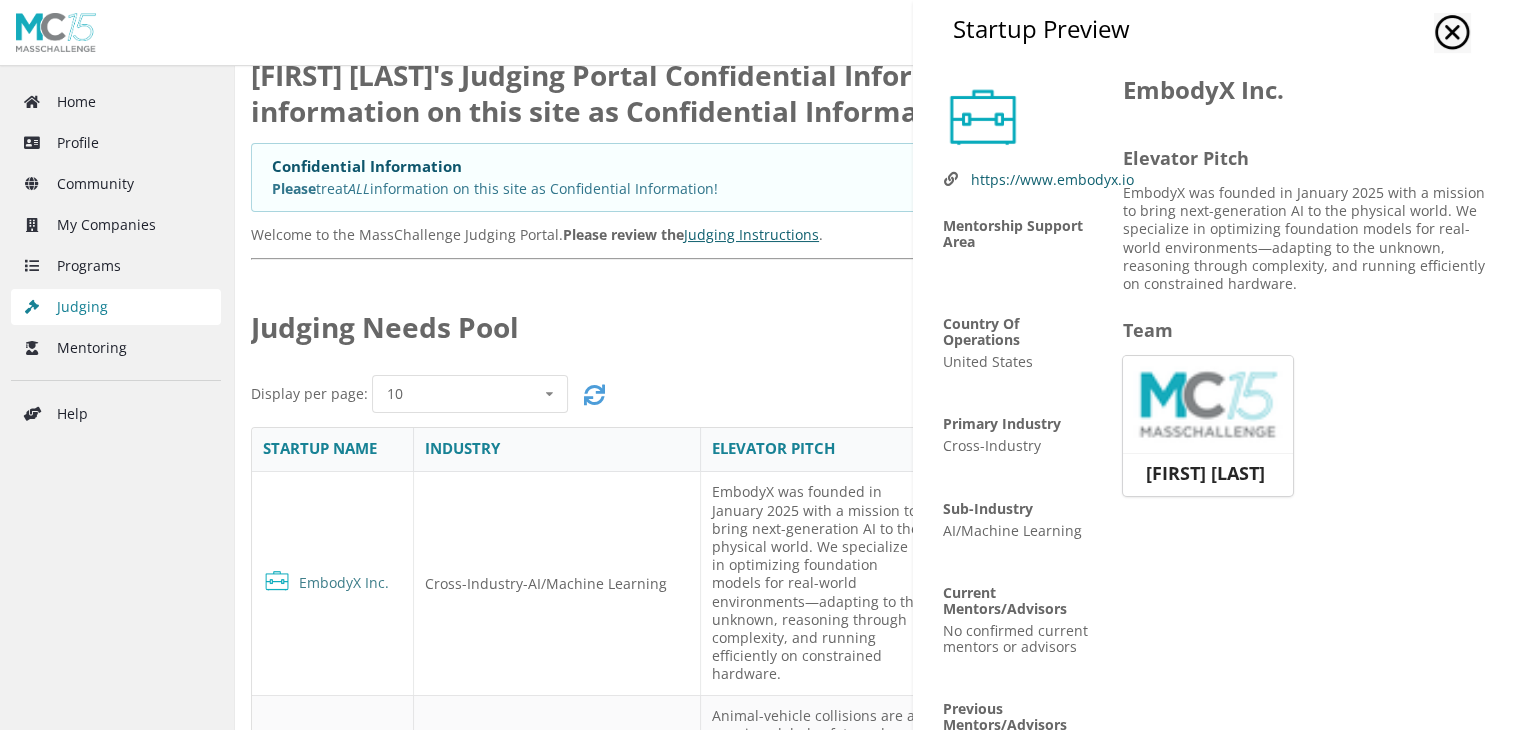 scroll, scrollTop: 120, scrollLeft: 0, axis: vertical 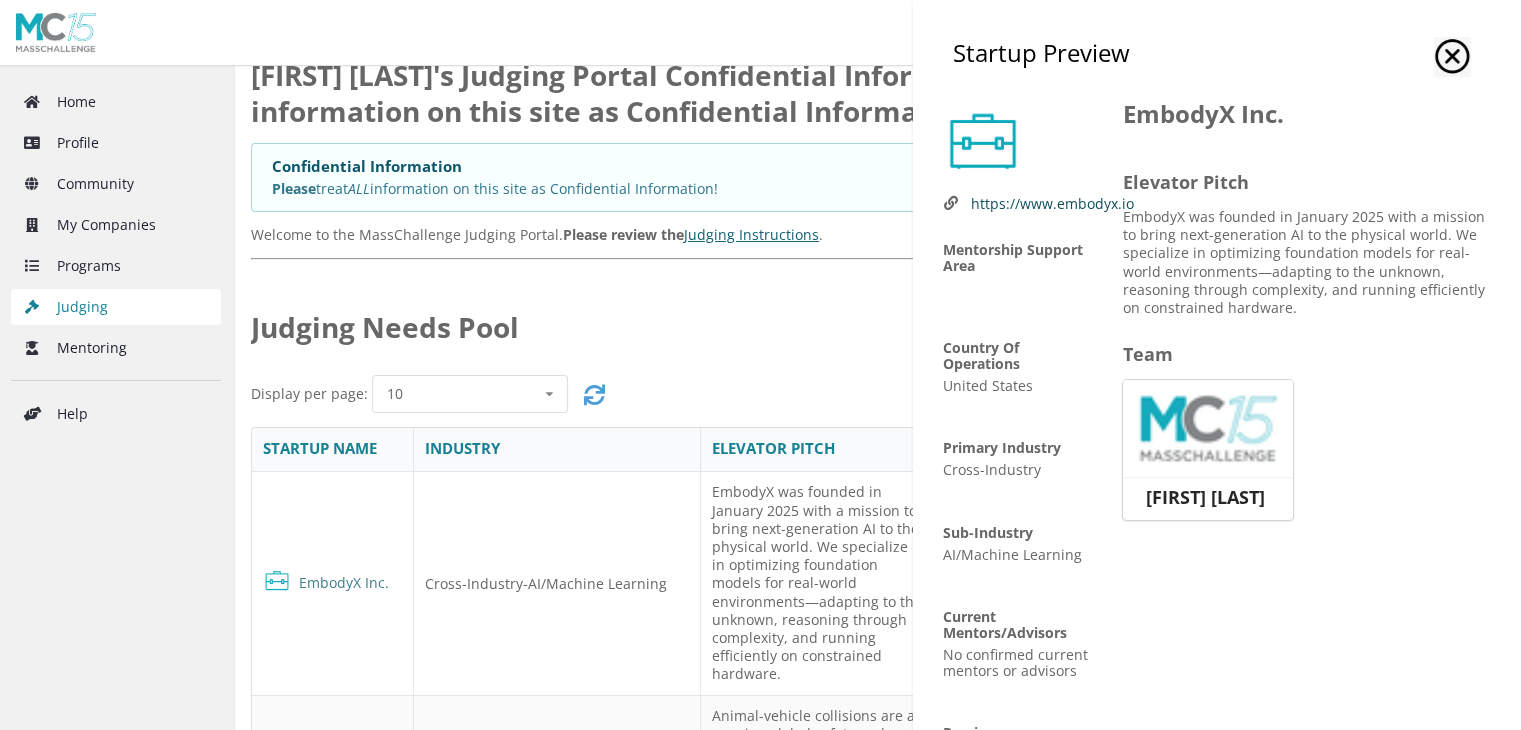 click on "https://www.embodyx.io" at bounding box center [1052, 203] 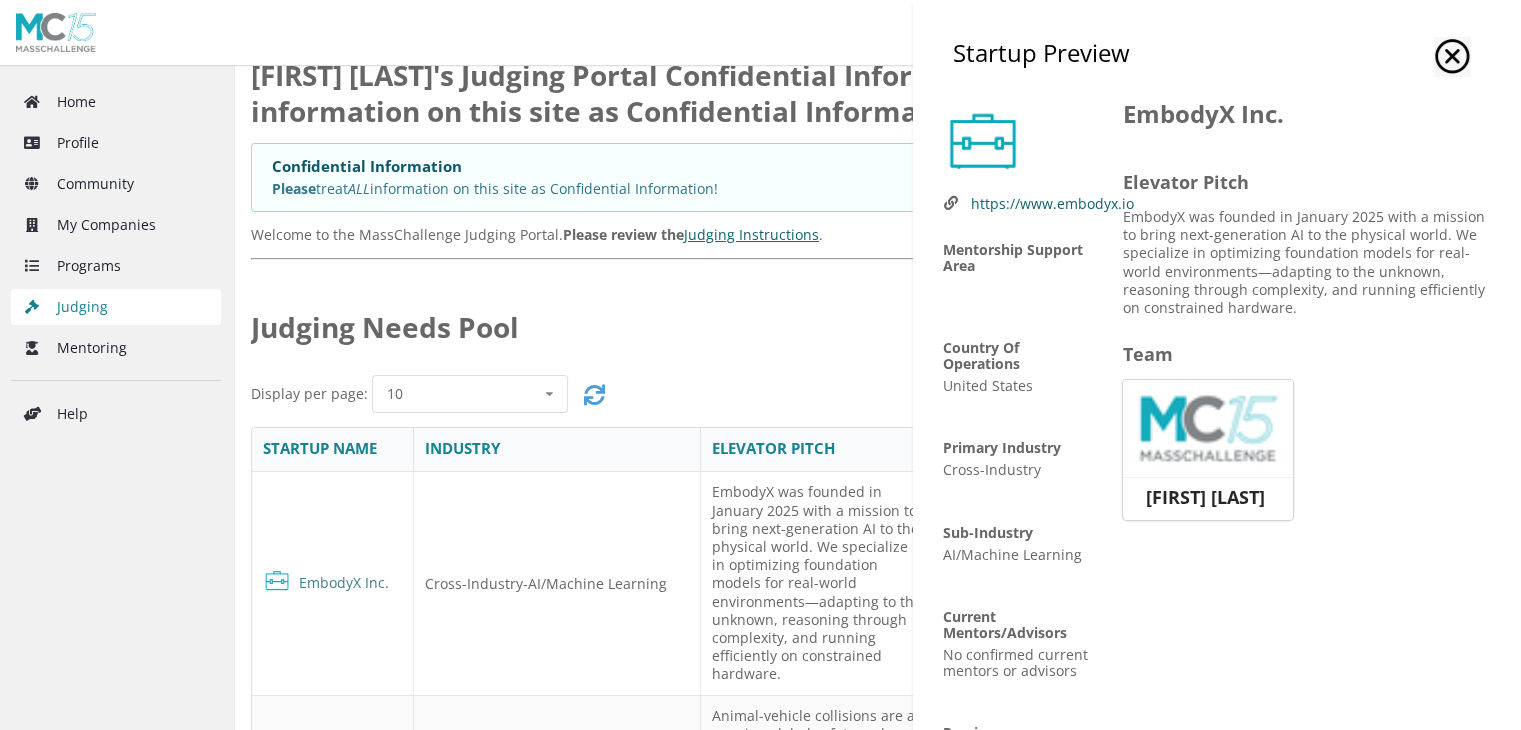 click at bounding box center [1452, 57] 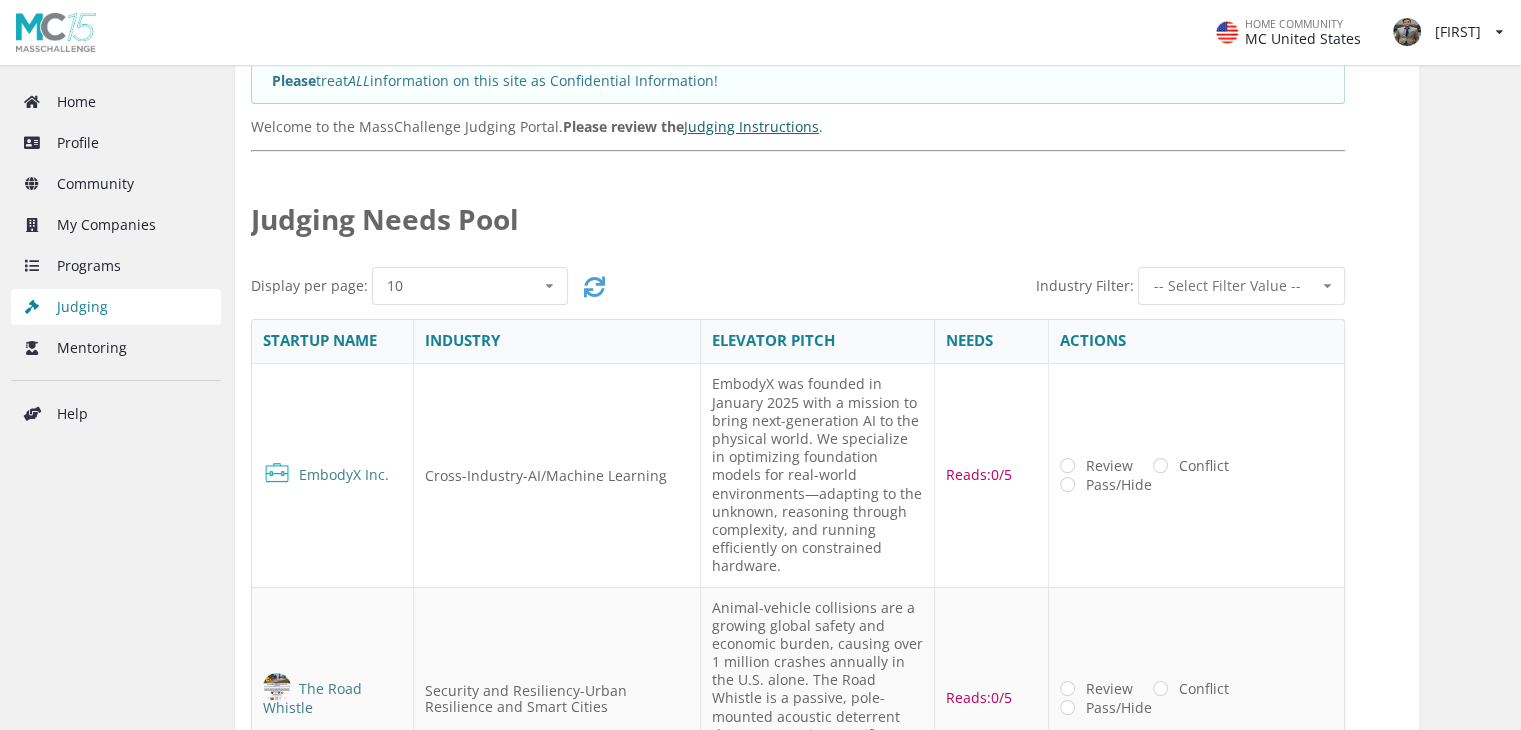 scroll, scrollTop: 264, scrollLeft: 0, axis: vertical 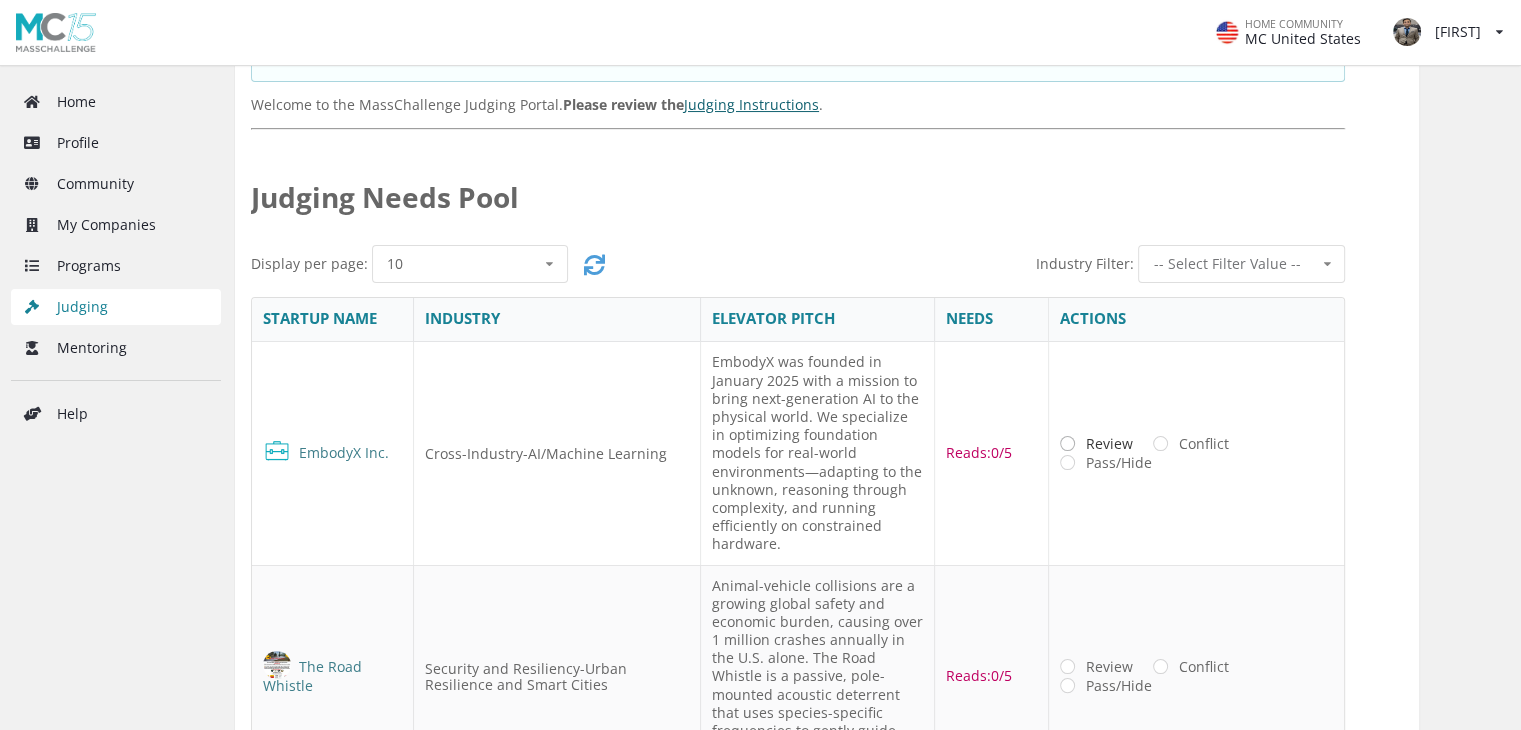 click on "Review" at bounding box center [1096, 443] 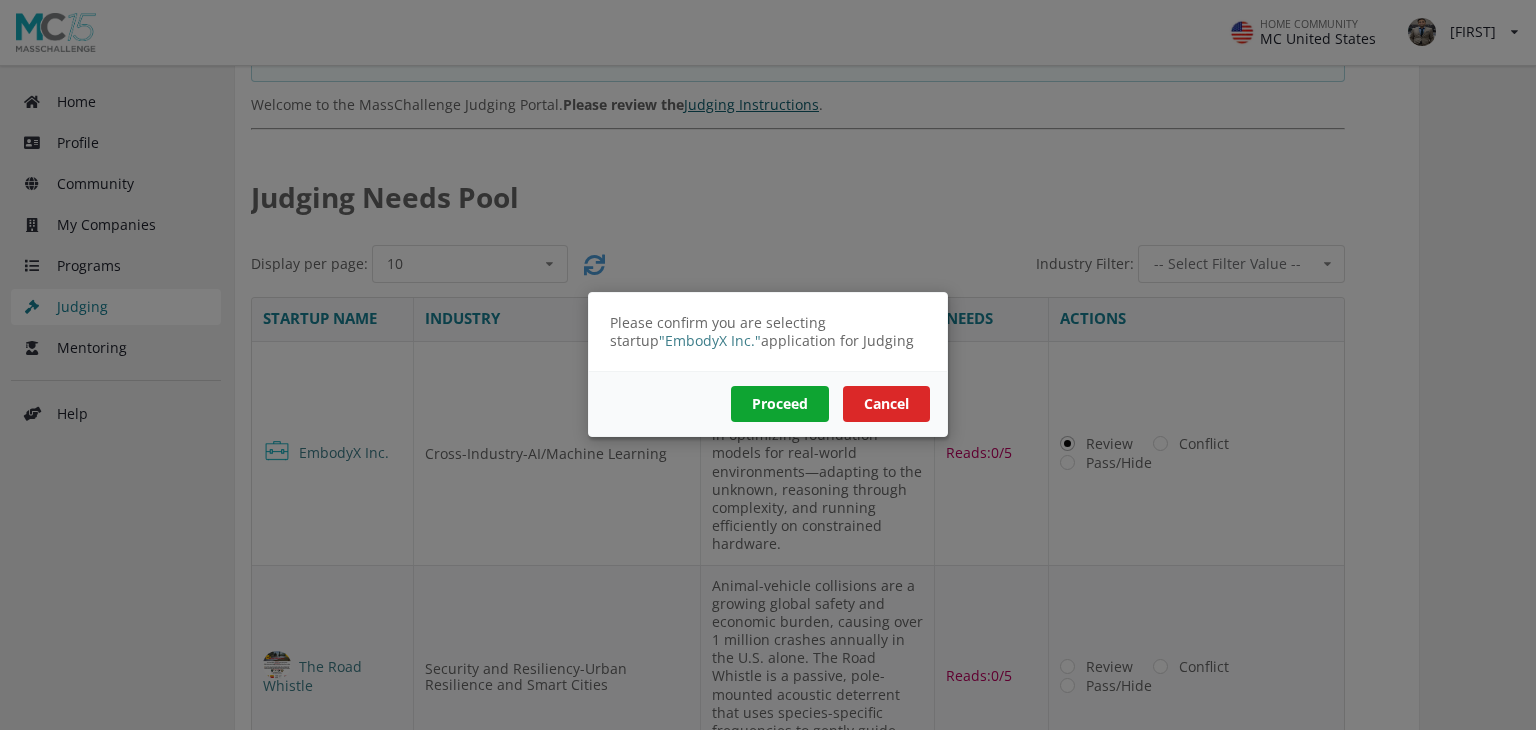 click on "Proceed" at bounding box center (780, 405) 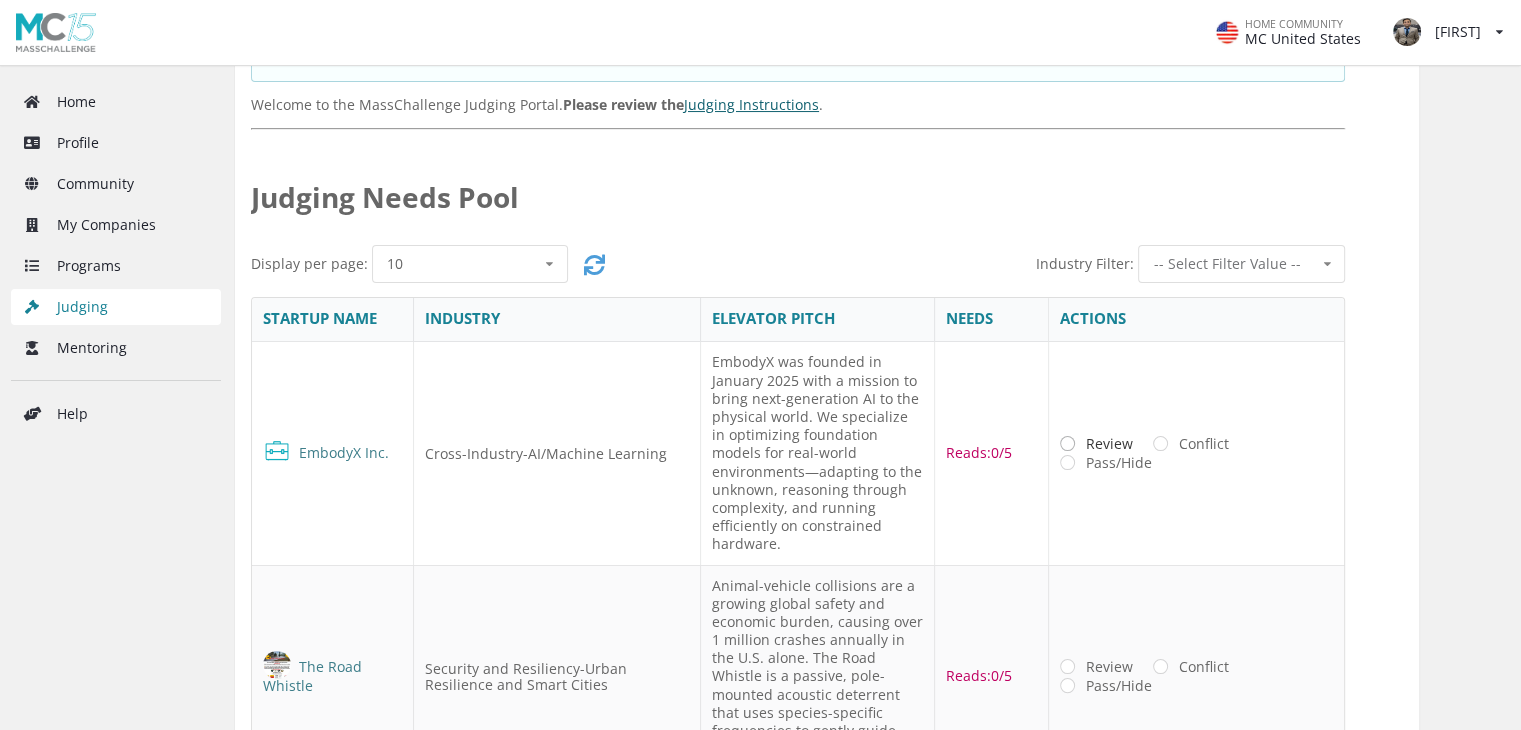 click on "Review" at bounding box center [1096, 443] 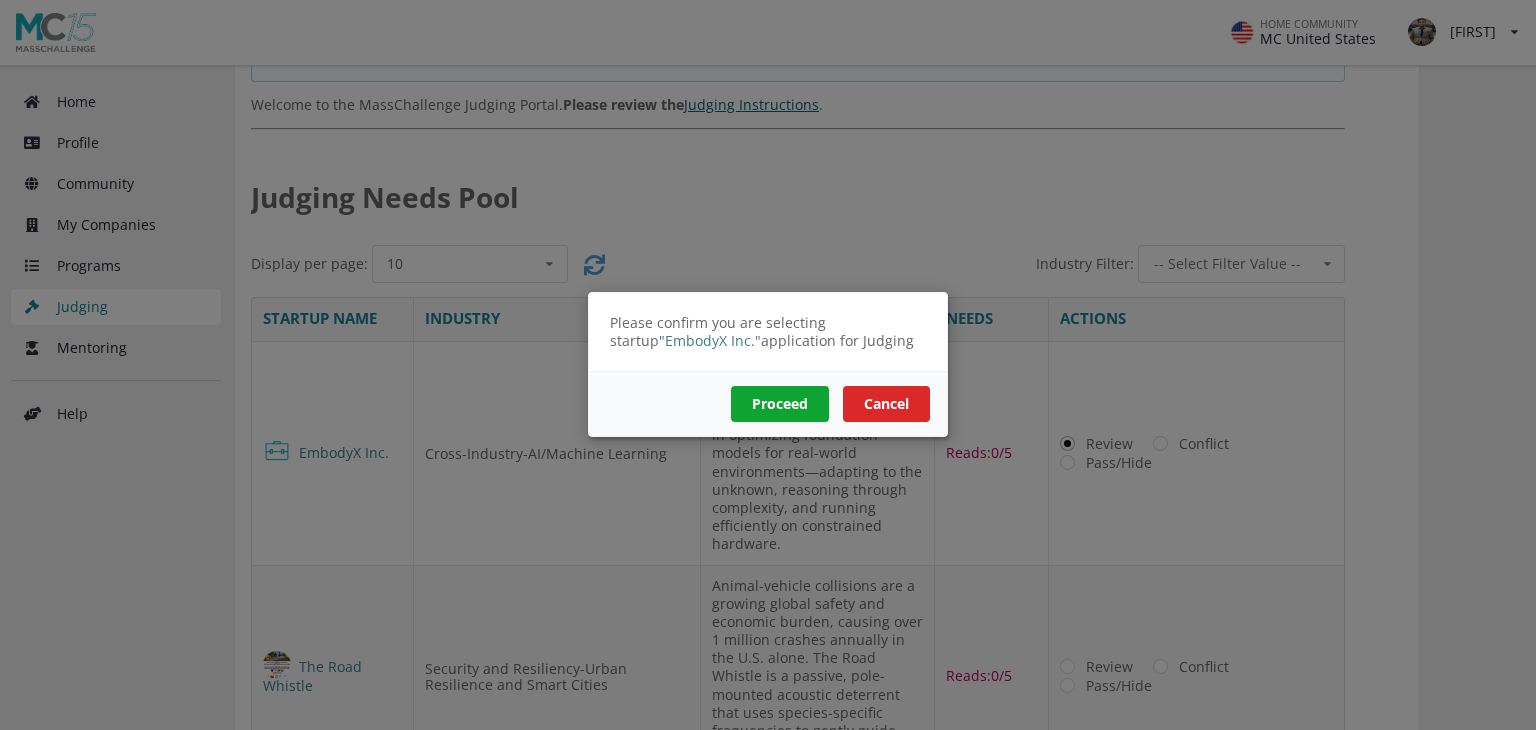 click on "Proceed" at bounding box center [780, 405] 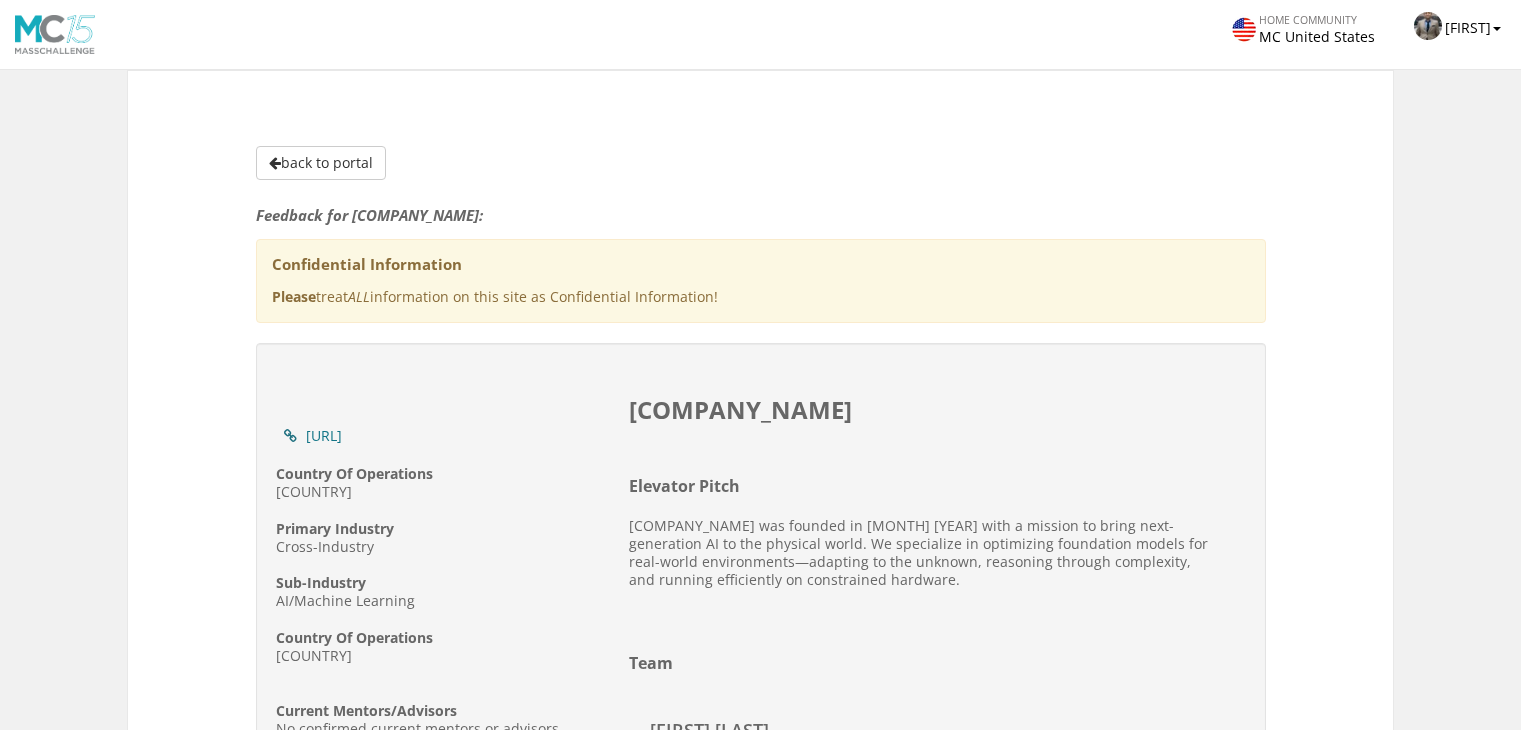 scroll, scrollTop: 0, scrollLeft: 0, axis: both 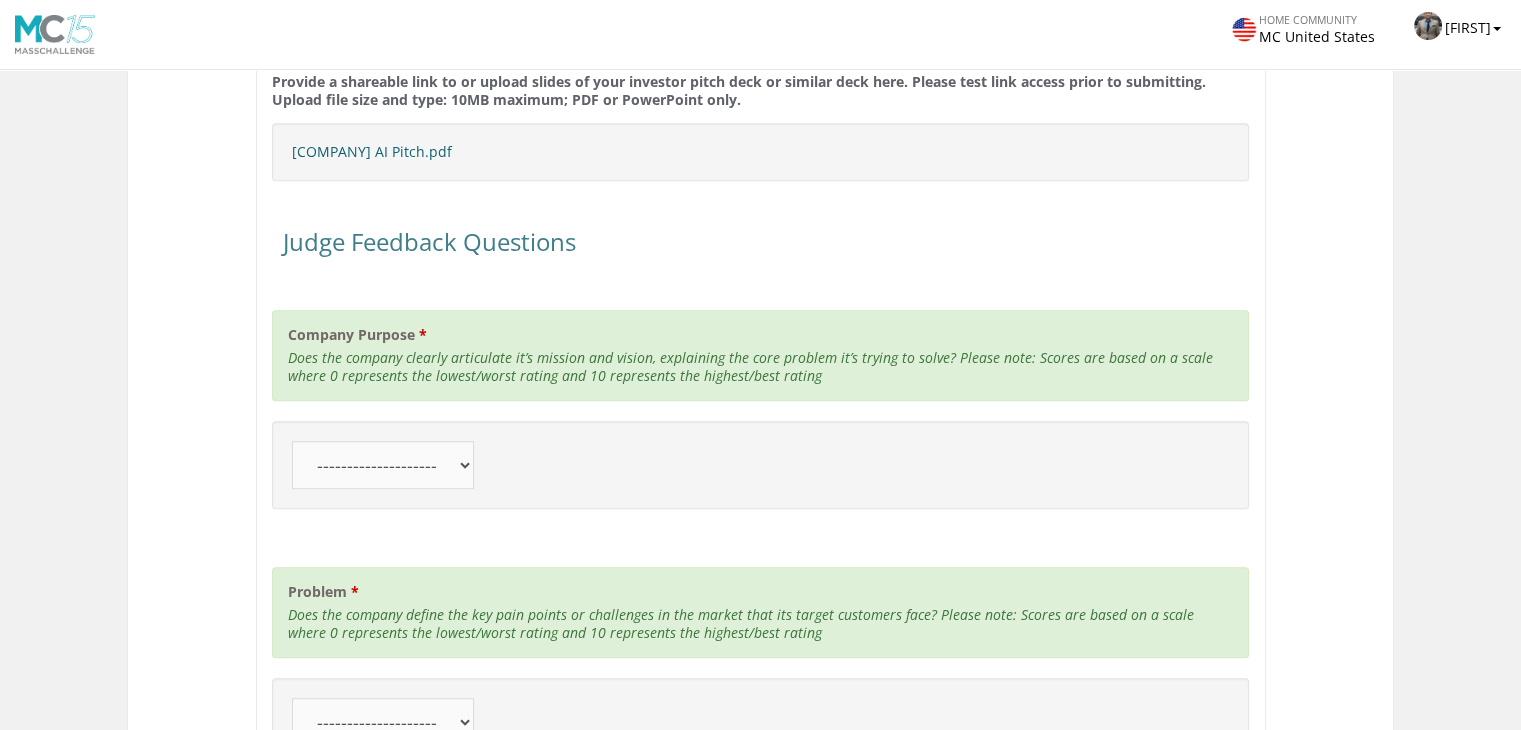 click on "--------------------
10
9
8
7
6
5
4" at bounding box center [383, 465] 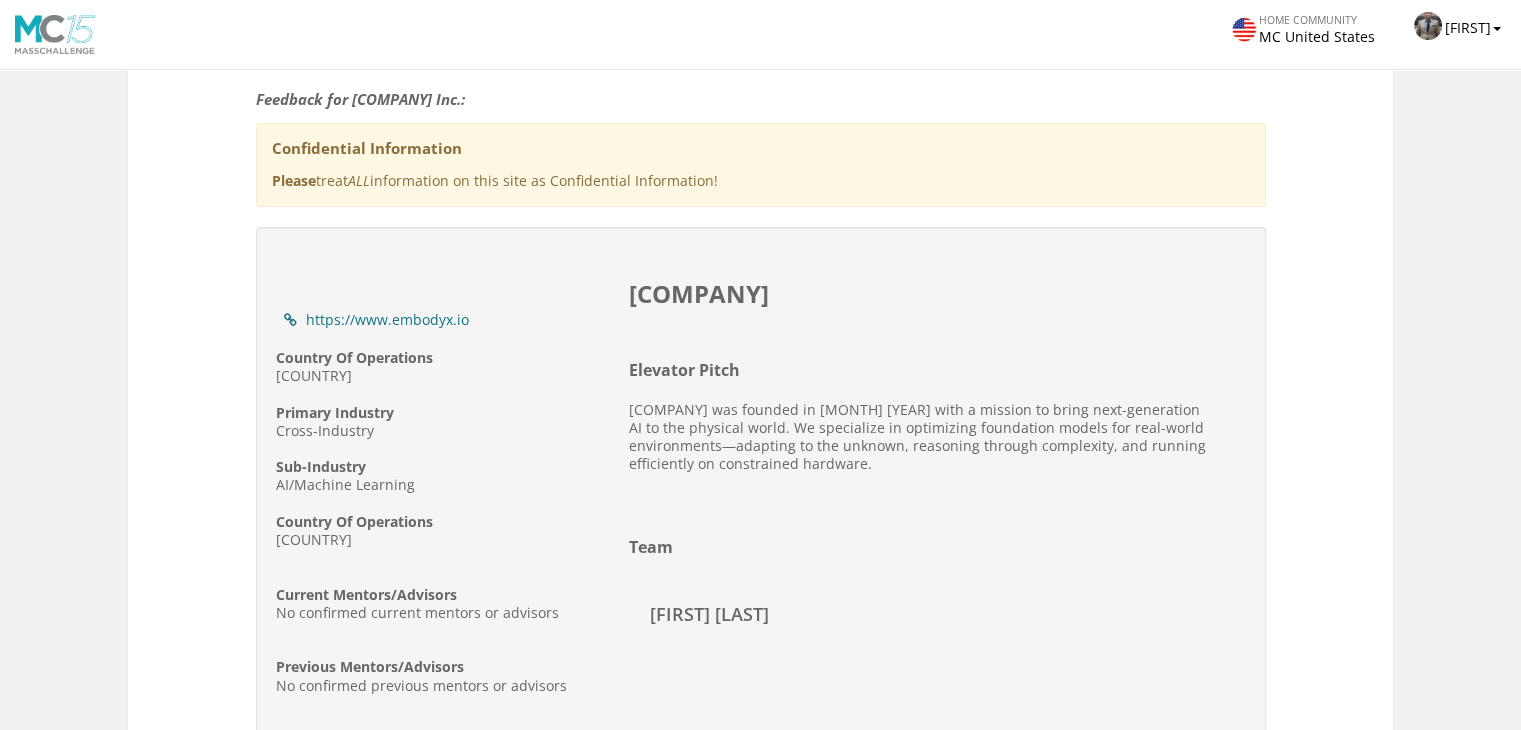 scroll, scrollTop: 0, scrollLeft: 0, axis: both 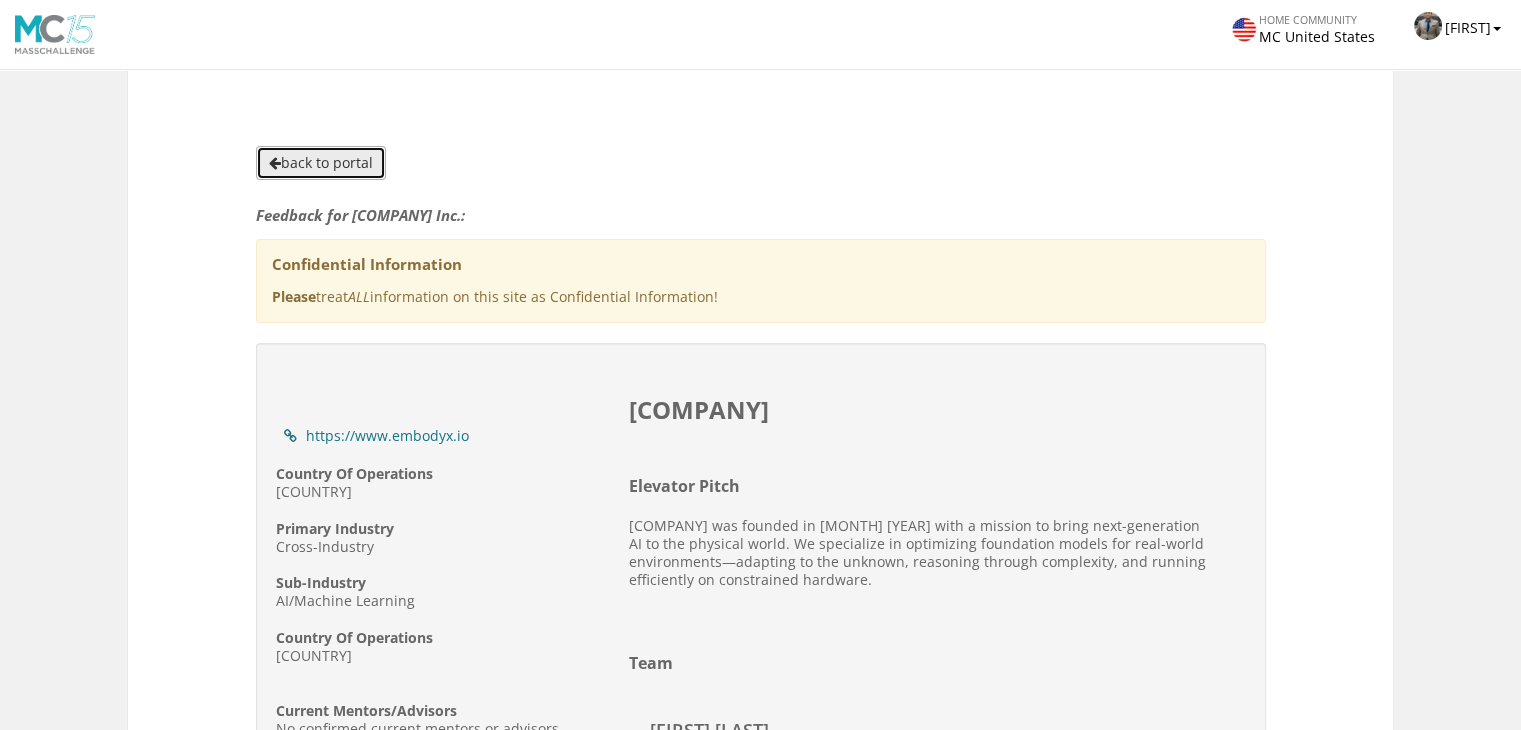click on "back to portal" at bounding box center [321, 163] 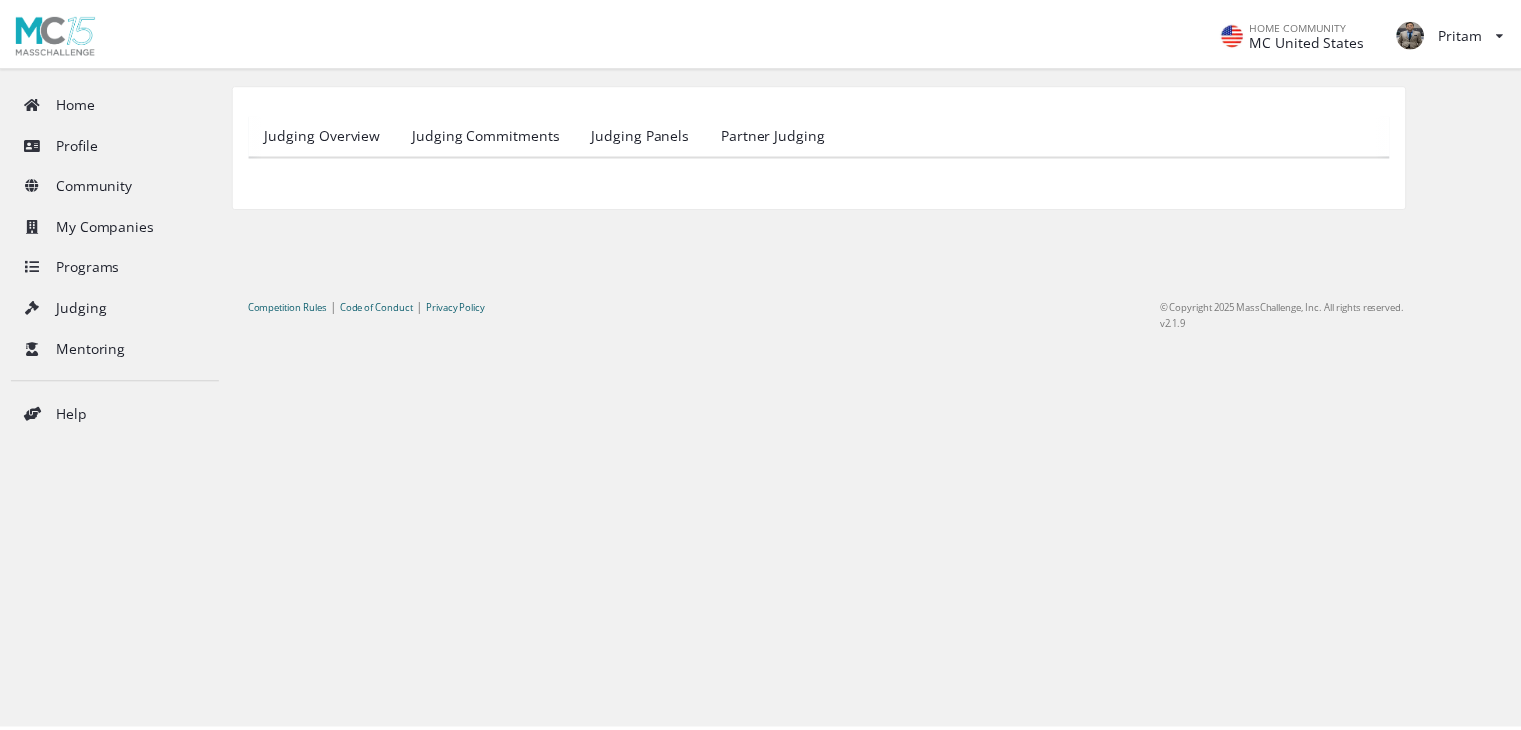 scroll, scrollTop: 0, scrollLeft: 0, axis: both 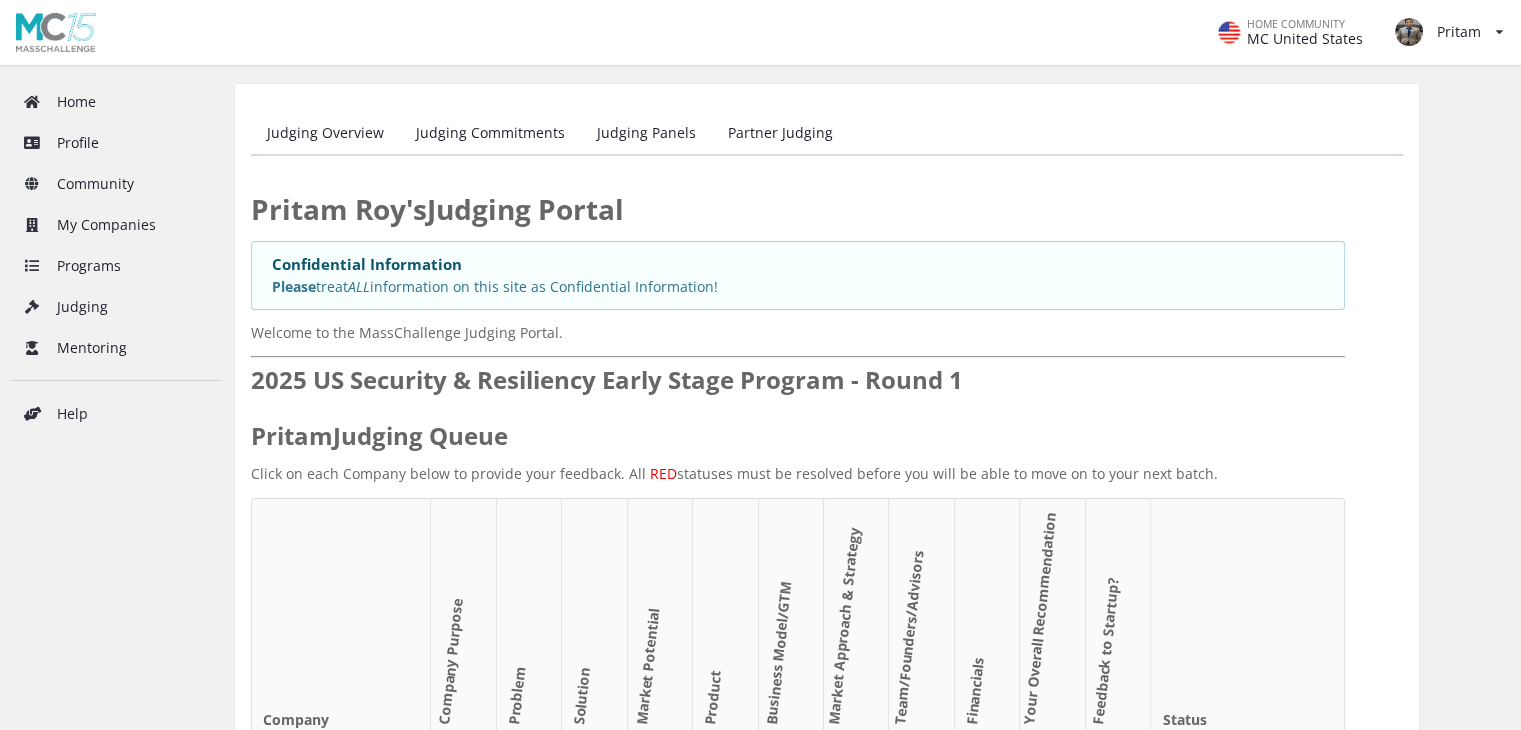 click on "Judging Commitments" at bounding box center [490, 134] 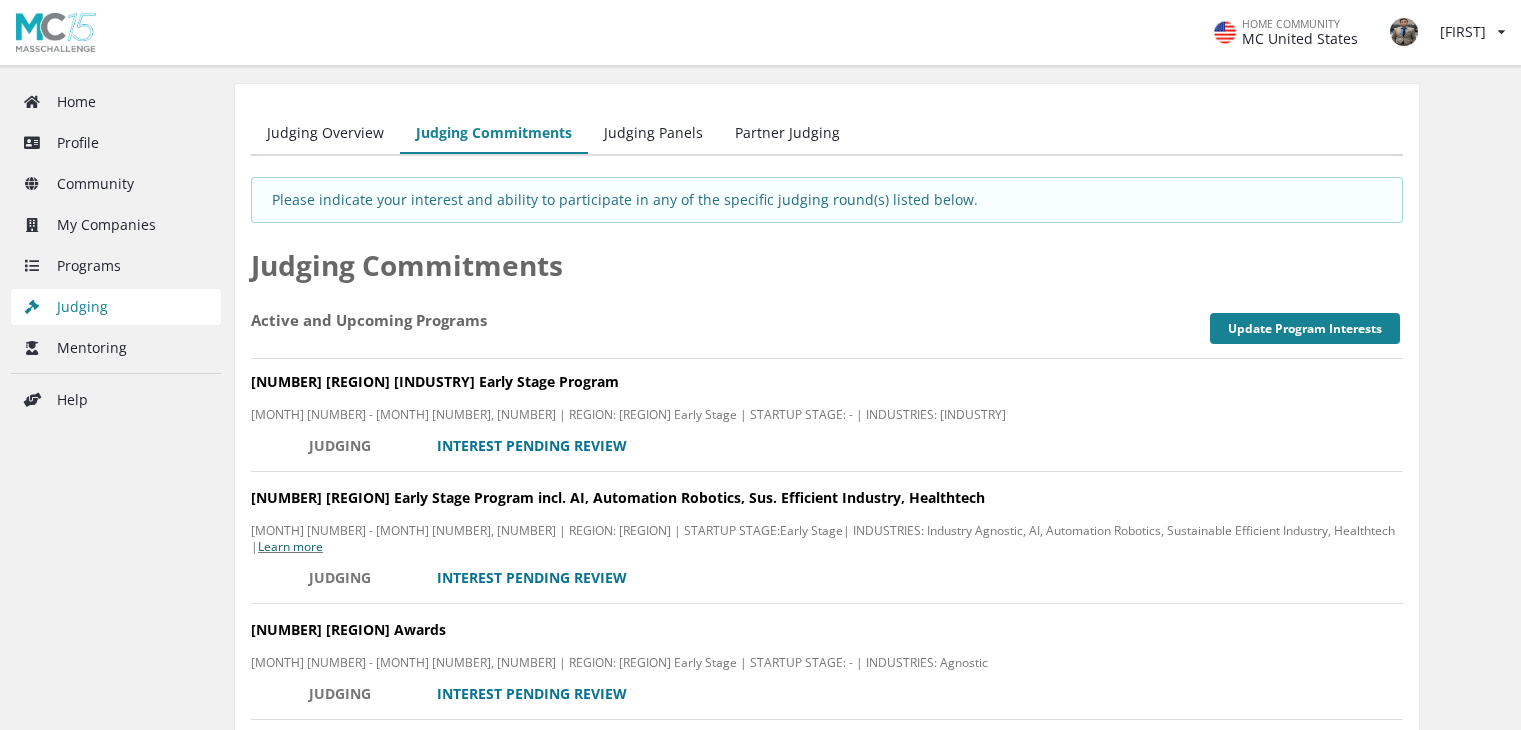 scroll, scrollTop: 0, scrollLeft: 0, axis: both 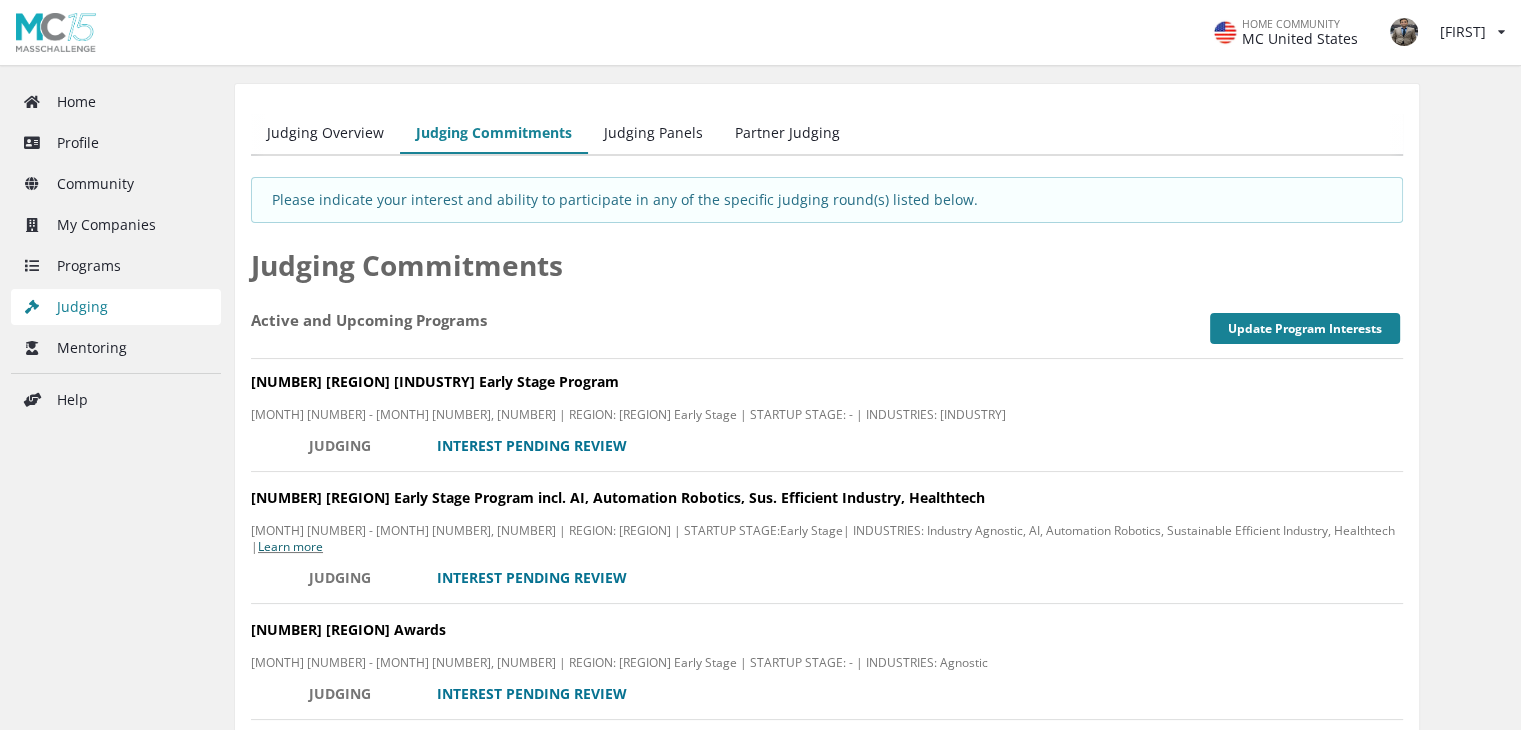 click on "Judging Panels" at bounding box center (653, 134) 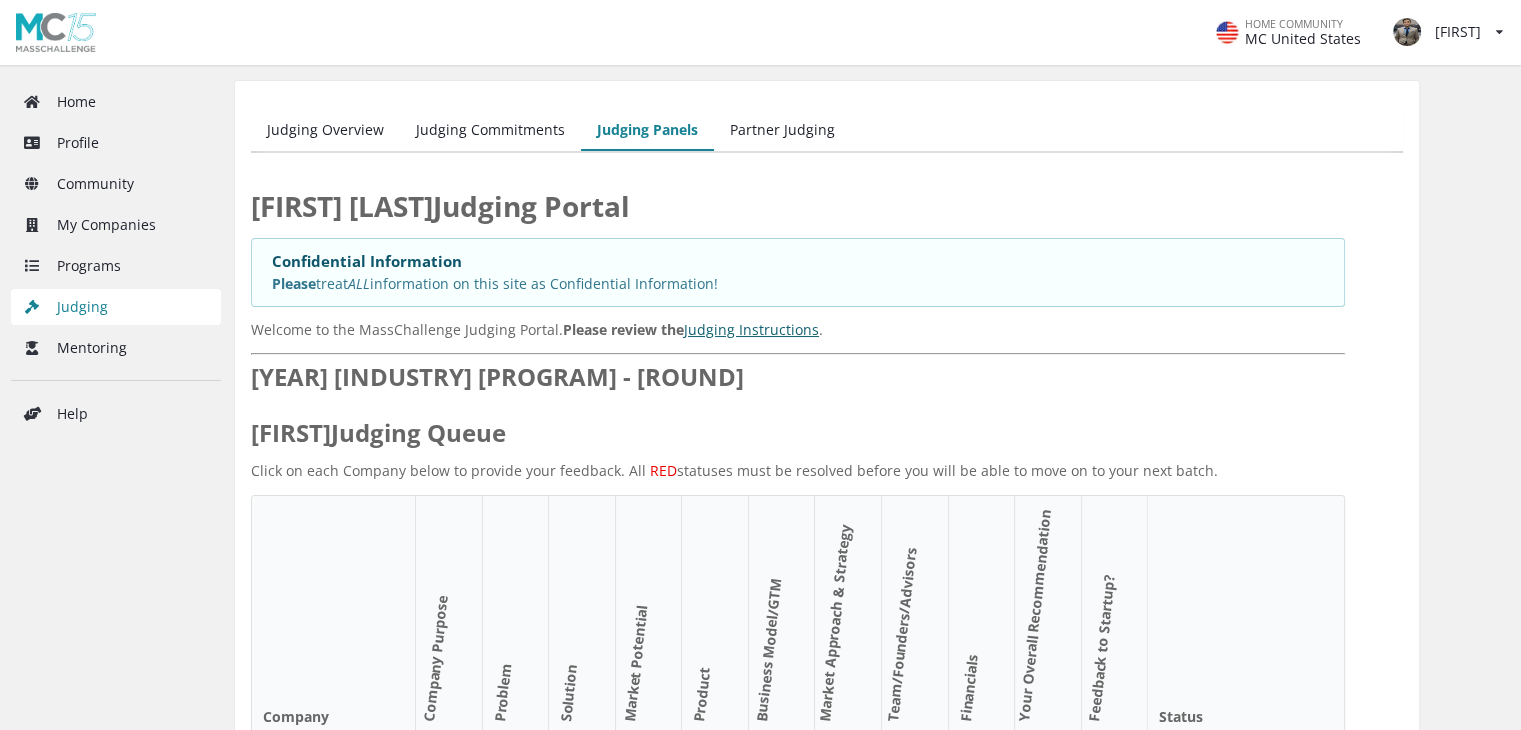 scroll, scrollTop: 0, scrollLeft: 0, axis: both 